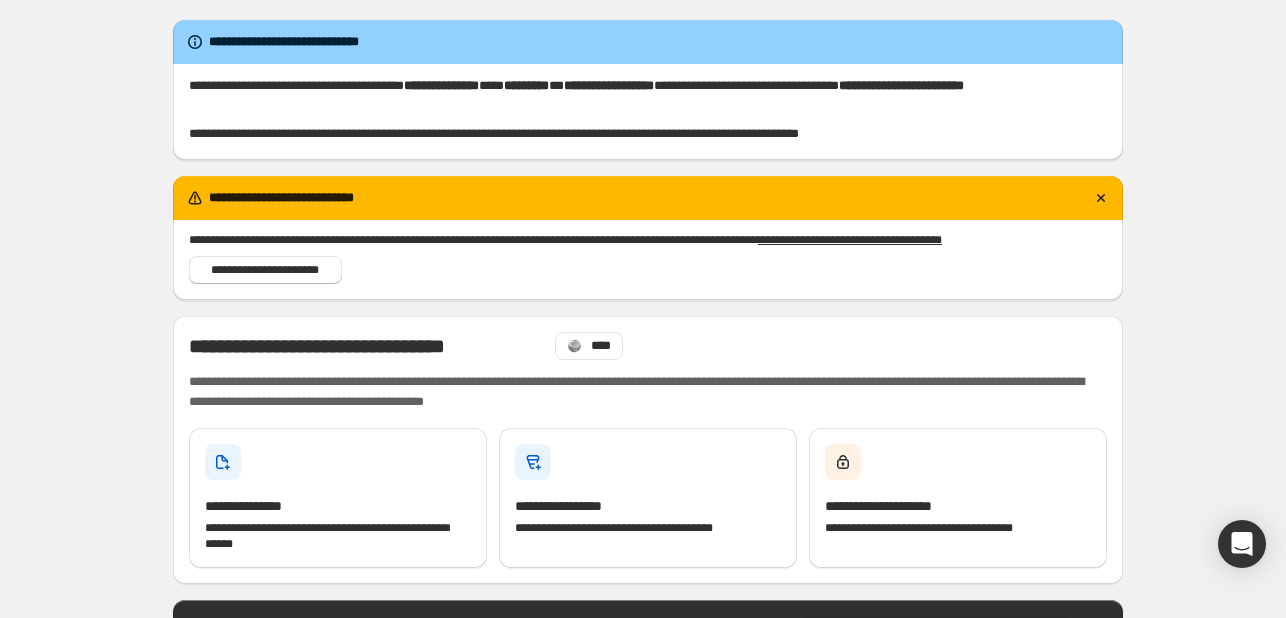 scroll, scrollTop: 0, scrollLeft: 0, axis: both 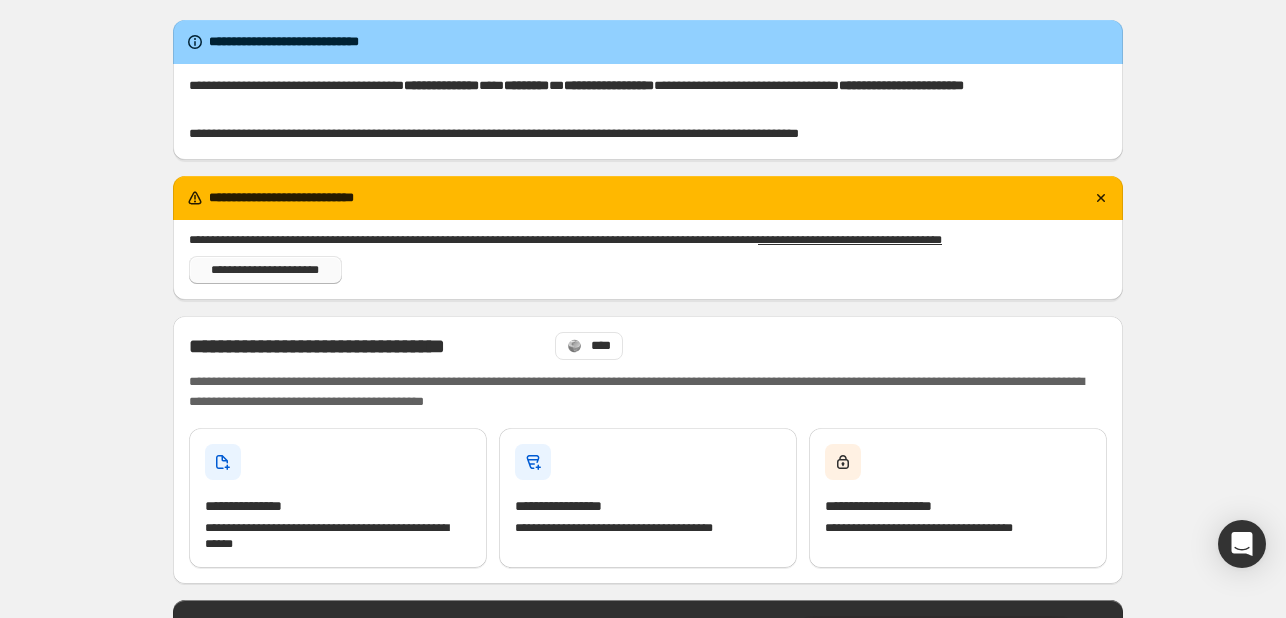 click on "**********" at bounding box center [265, 270] 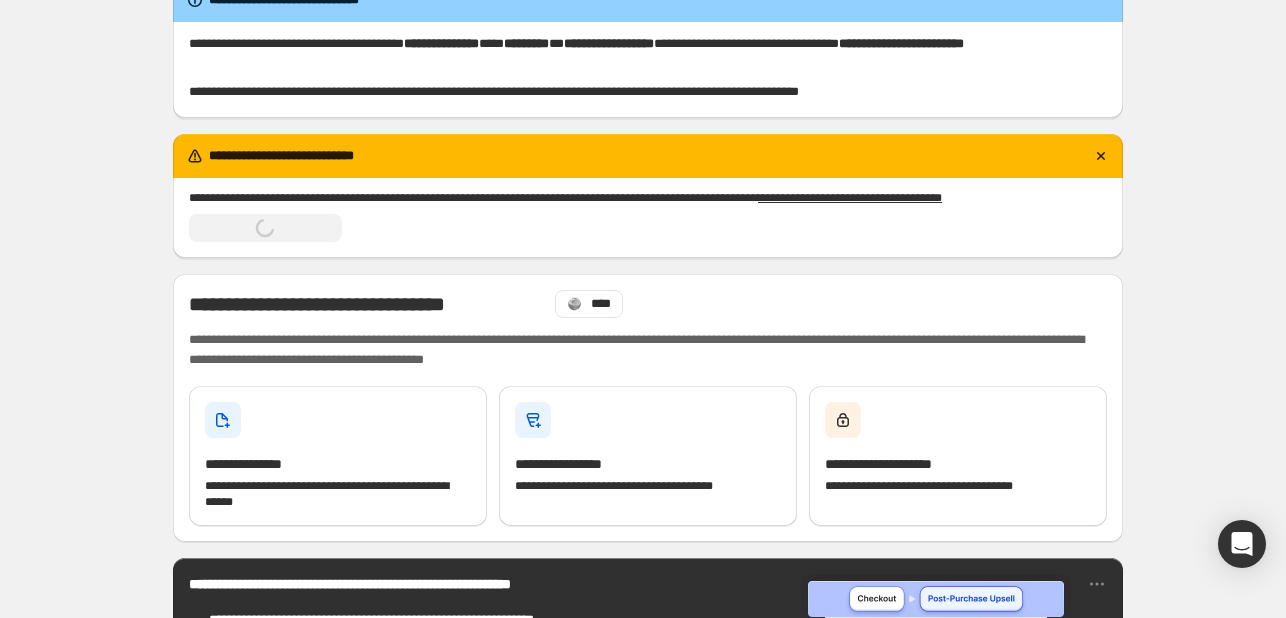 scroll, scrollTop: 39, scrollLeft: 0, axis: vertical 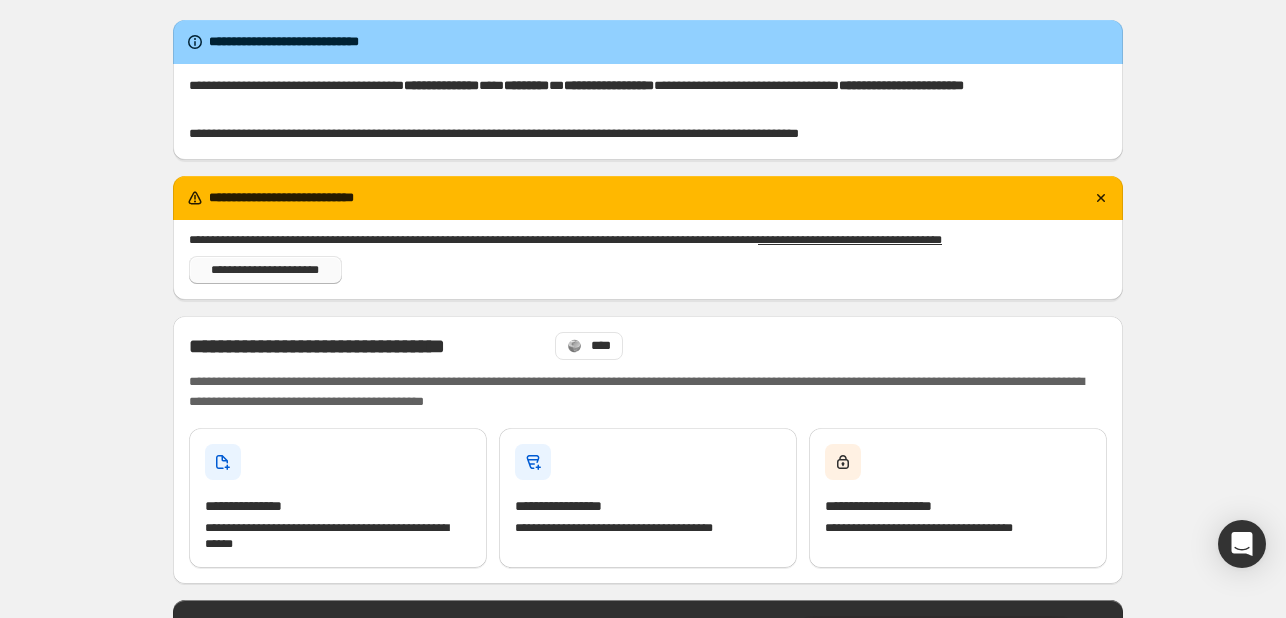 click on "**********" at bounding box center [265, 270] 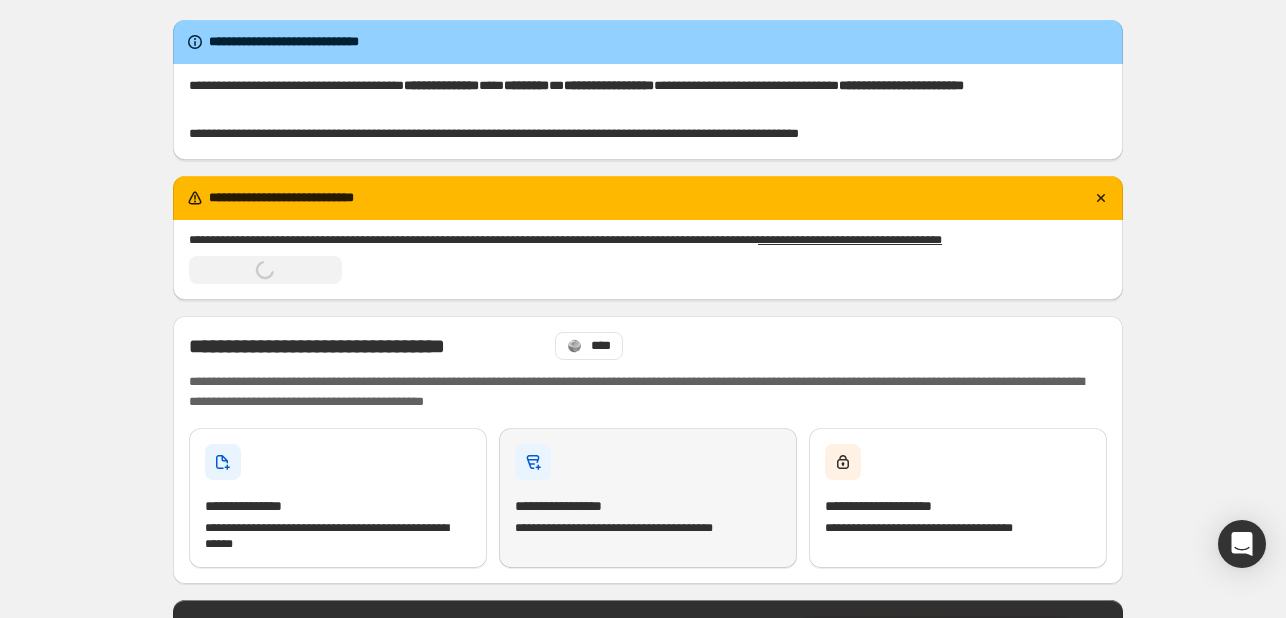 click on "**********" at bounding box center [648, 498] 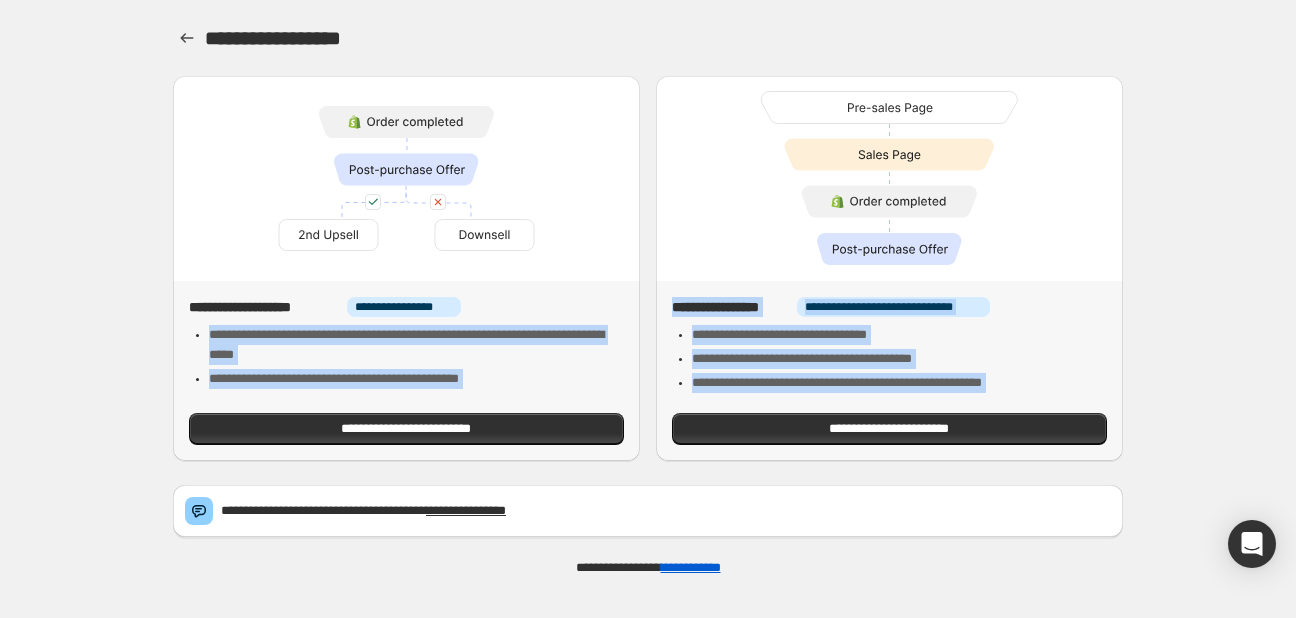 drag, startPoint x: 772, startPoint y: 449, endPoint x: 526, endPoint y: 301, distance: 287.08884 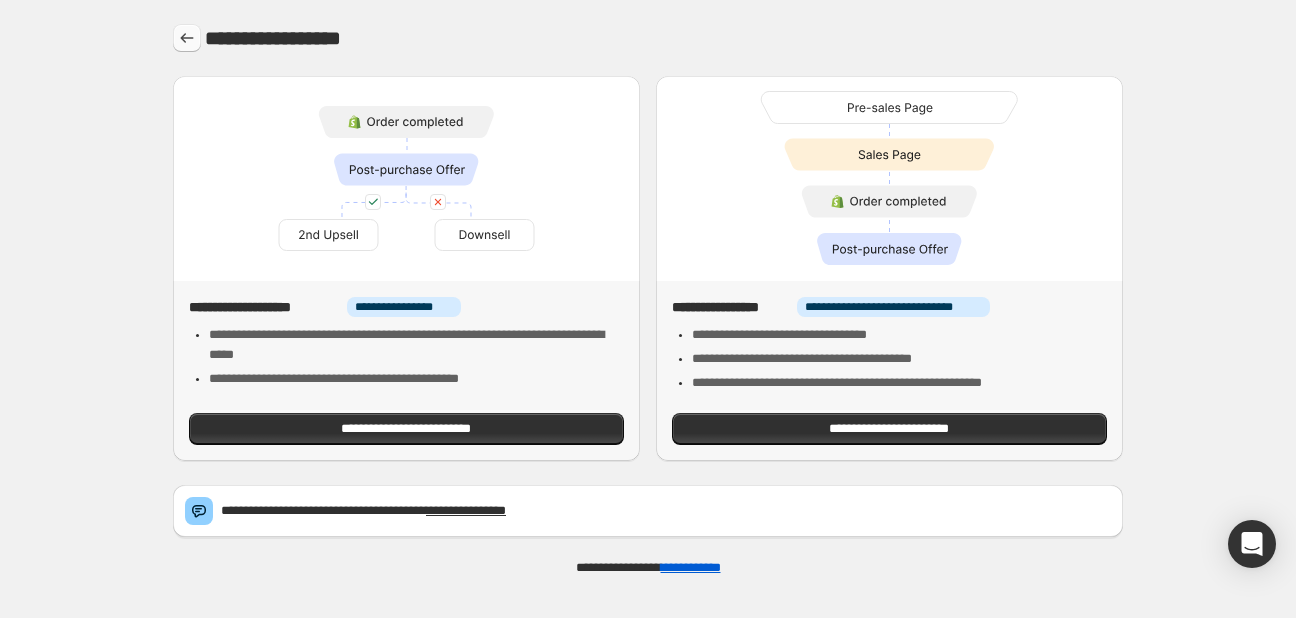click 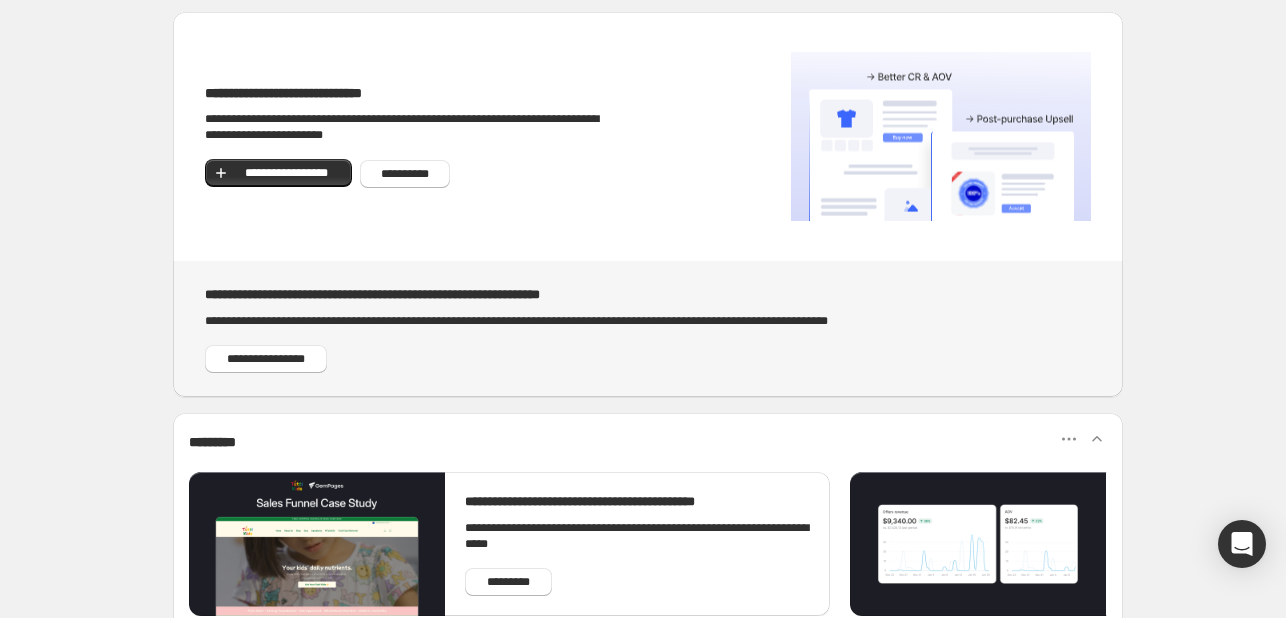 scroll, scrollTop: 0, scrollLeft: 0, axis: both 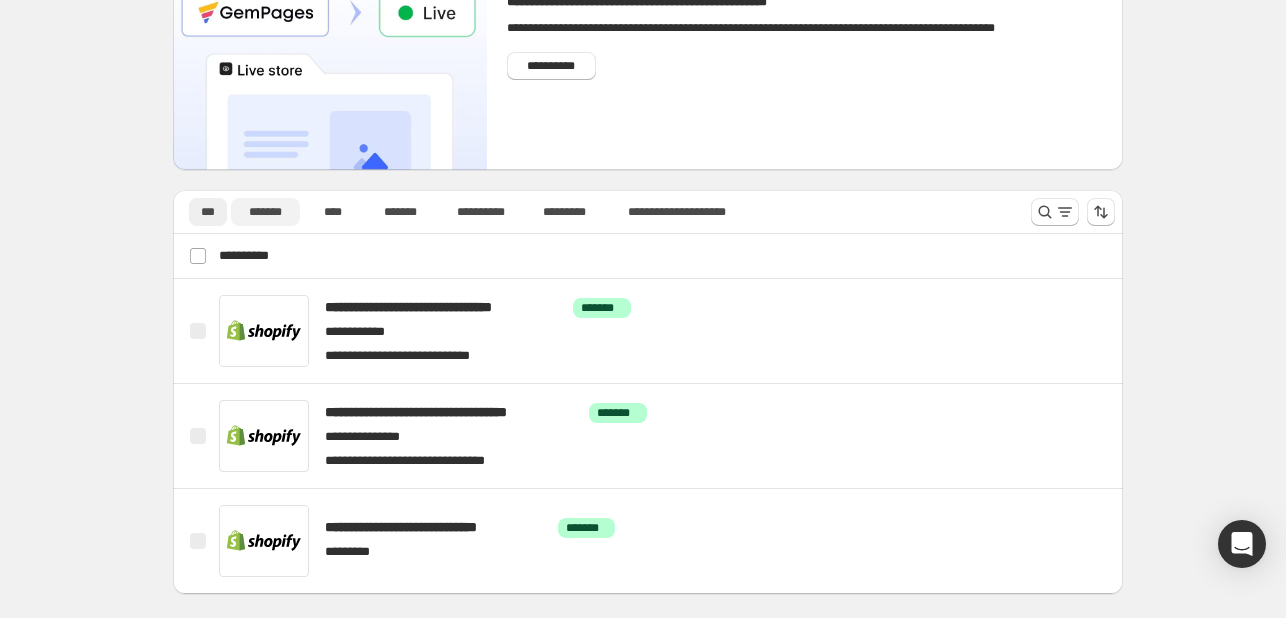 click on "*******" at bounding box center (265, 212) 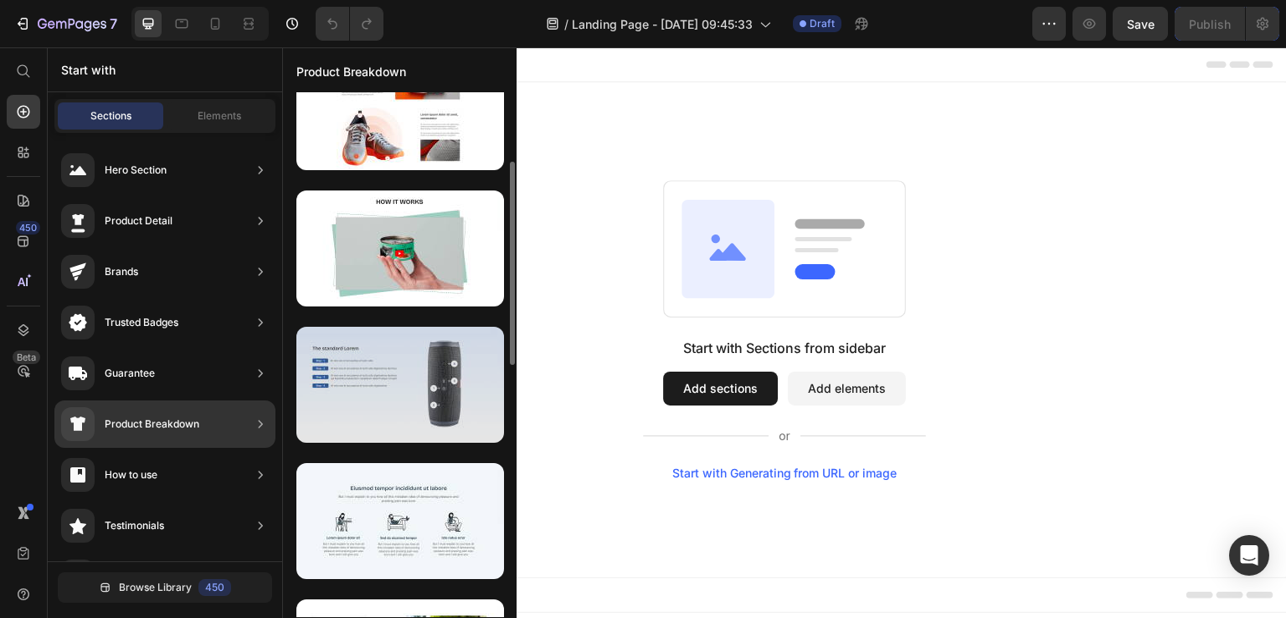 scroll, scrollTop: 0, scrollLeft: 0, axis: both 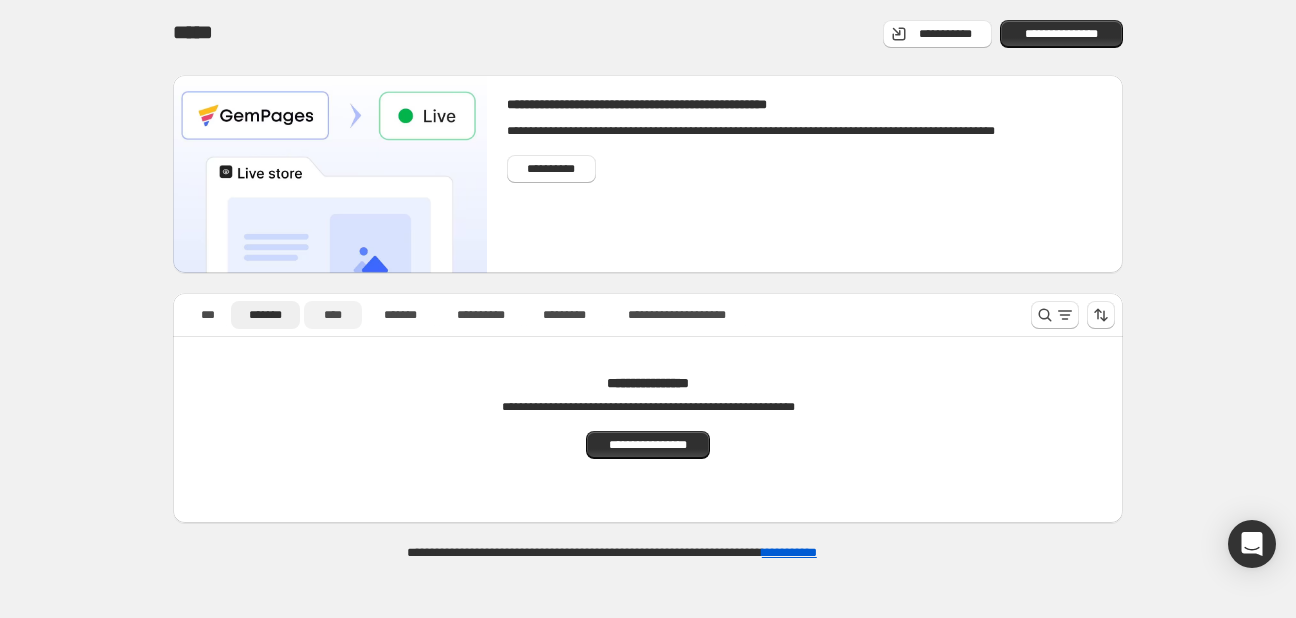 click on "****" at bounding box center (333, 315) 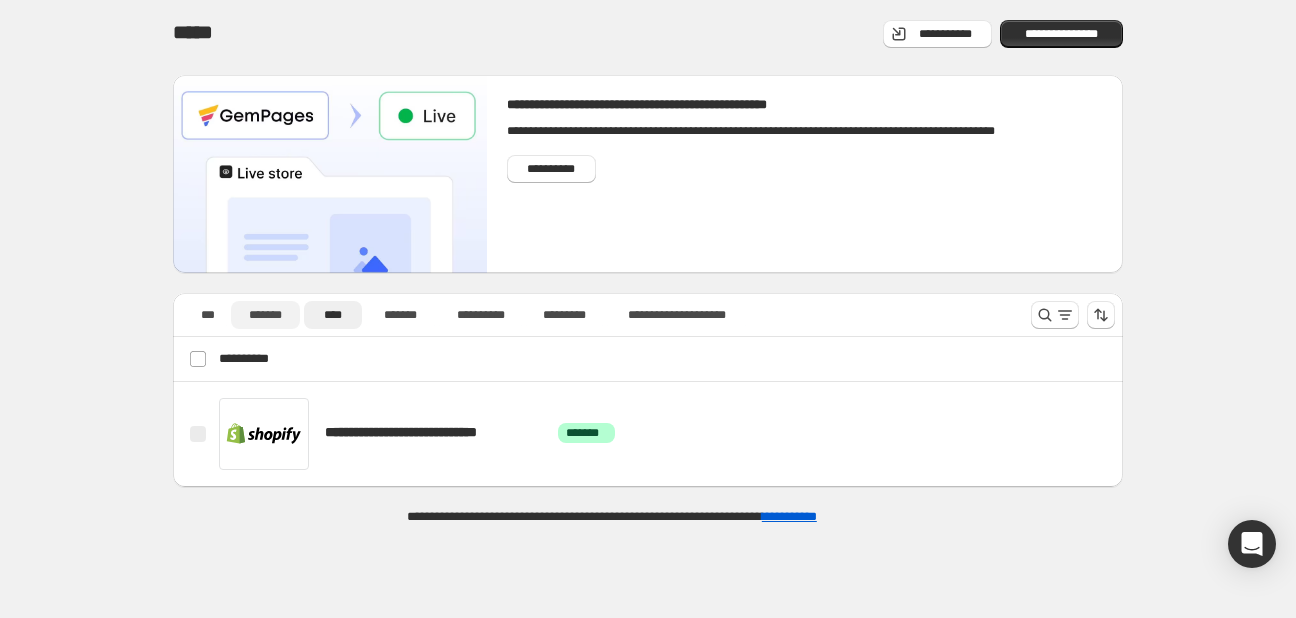 click on "*******" at bounding box center (265, 315) 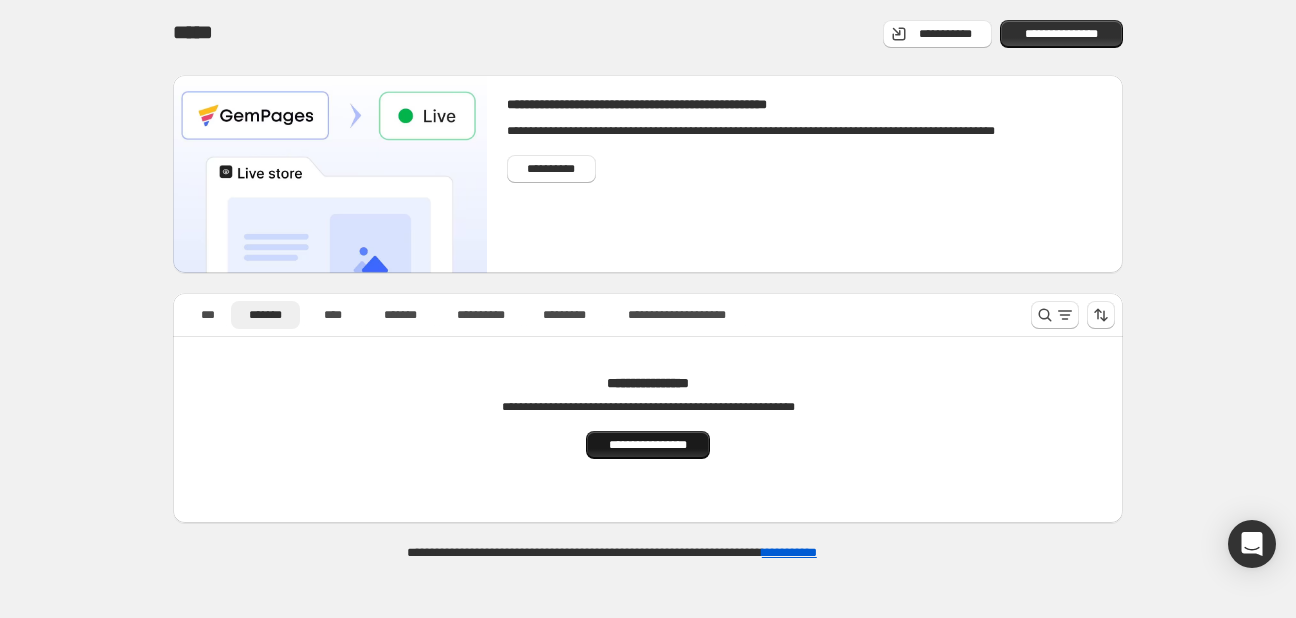 click on "**********" at bounding box center (648, 445) 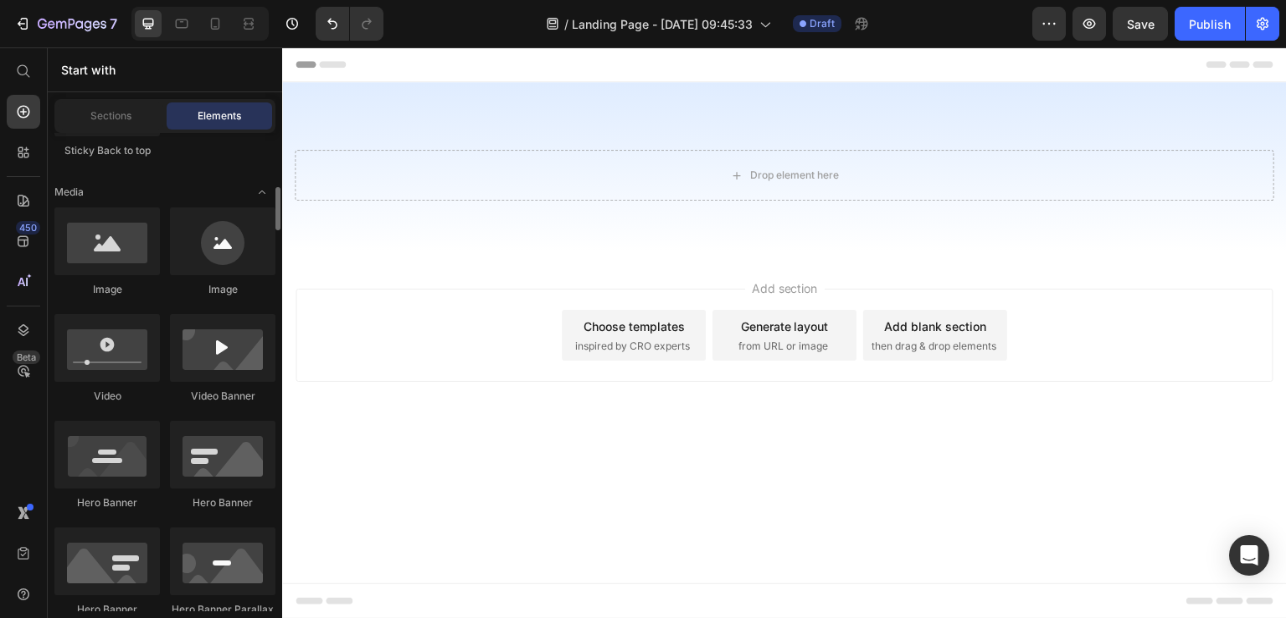 scroll, scrollTop: 822, scrollLeft: 0, axis: vertical 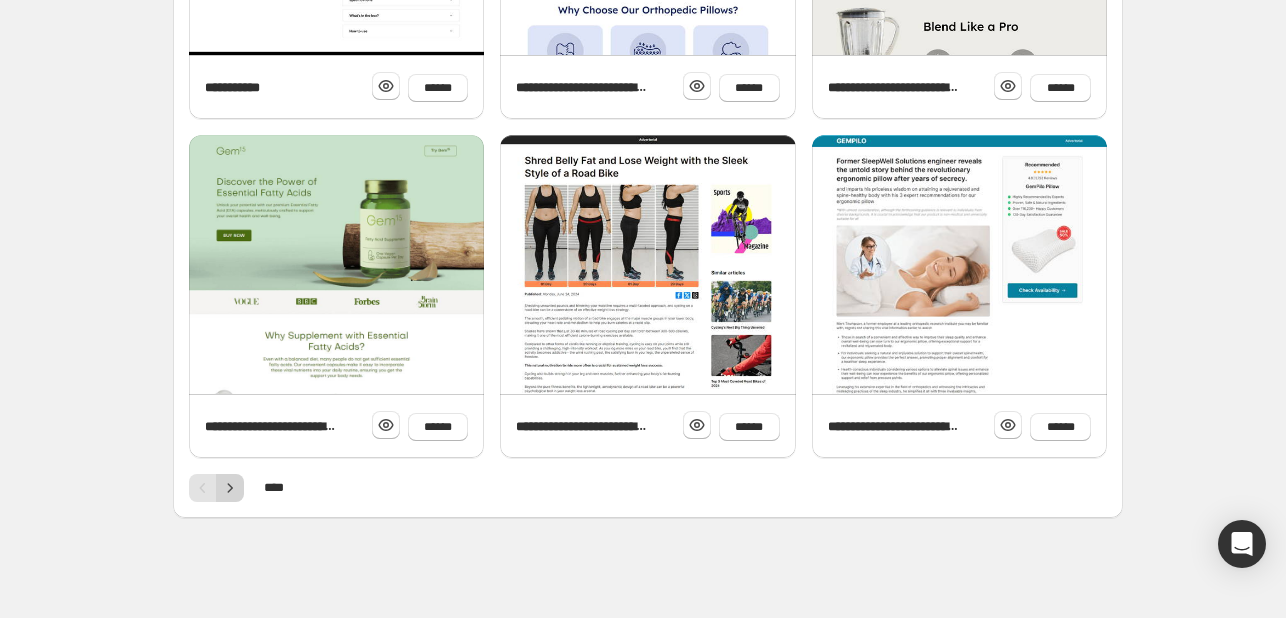 click 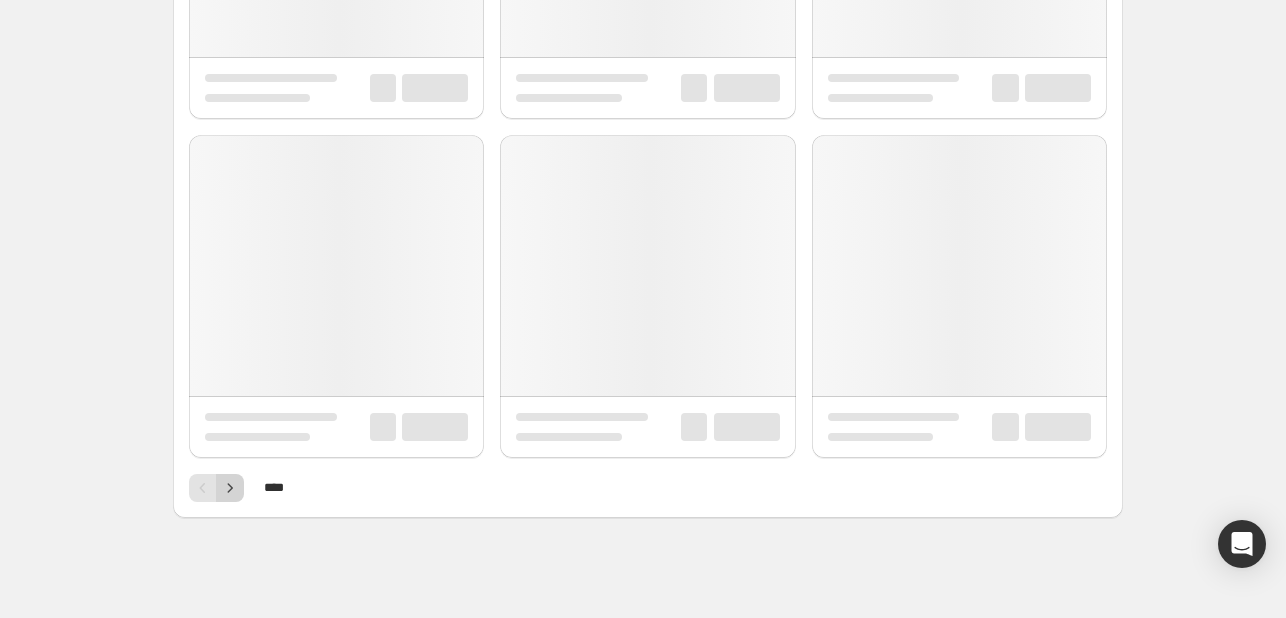 scroll, scrollTop: 0, scrollLeft: 0, axis: both 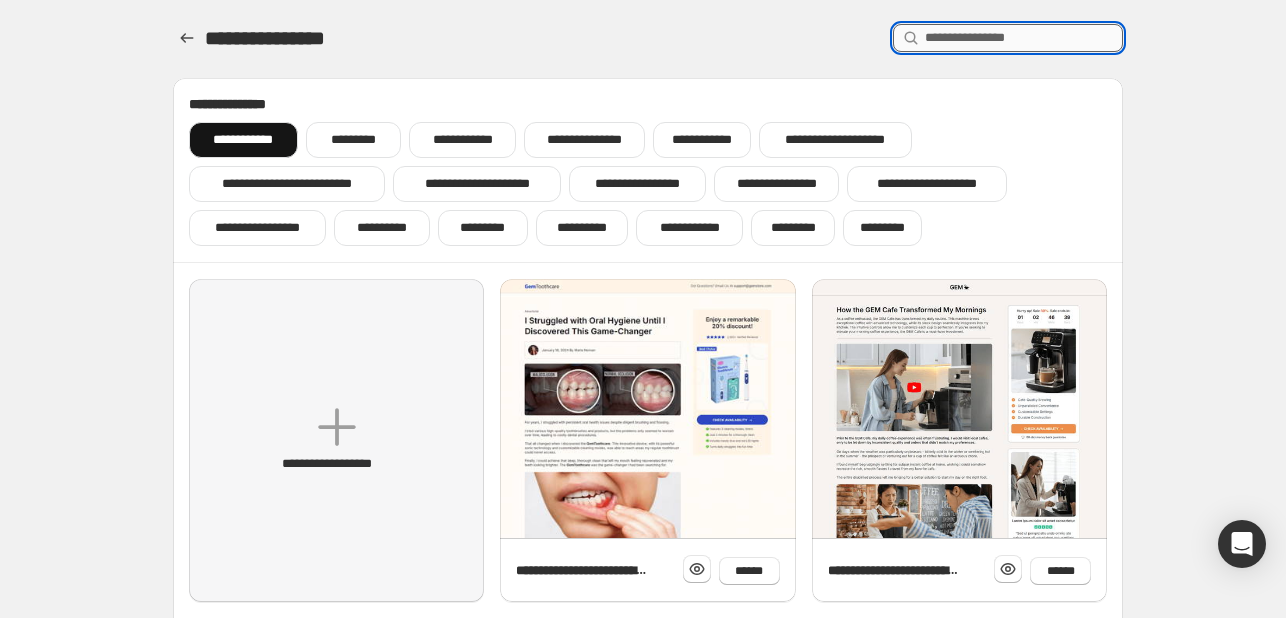 click at bounding box center [1024, 38] 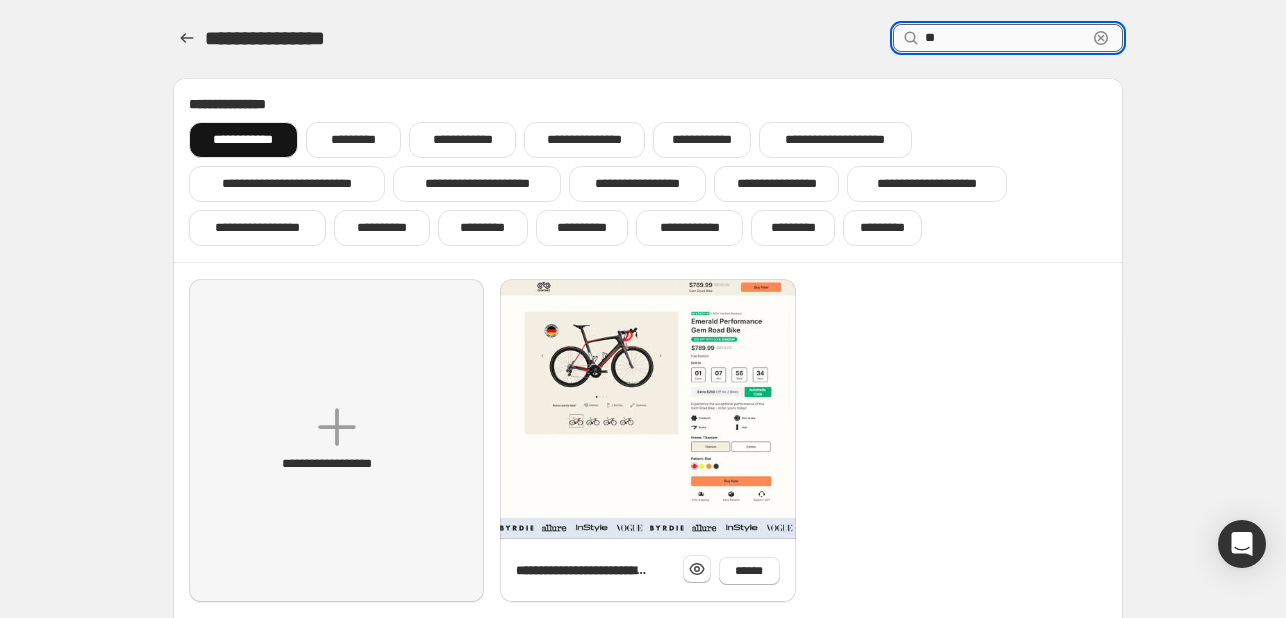 type on "*" 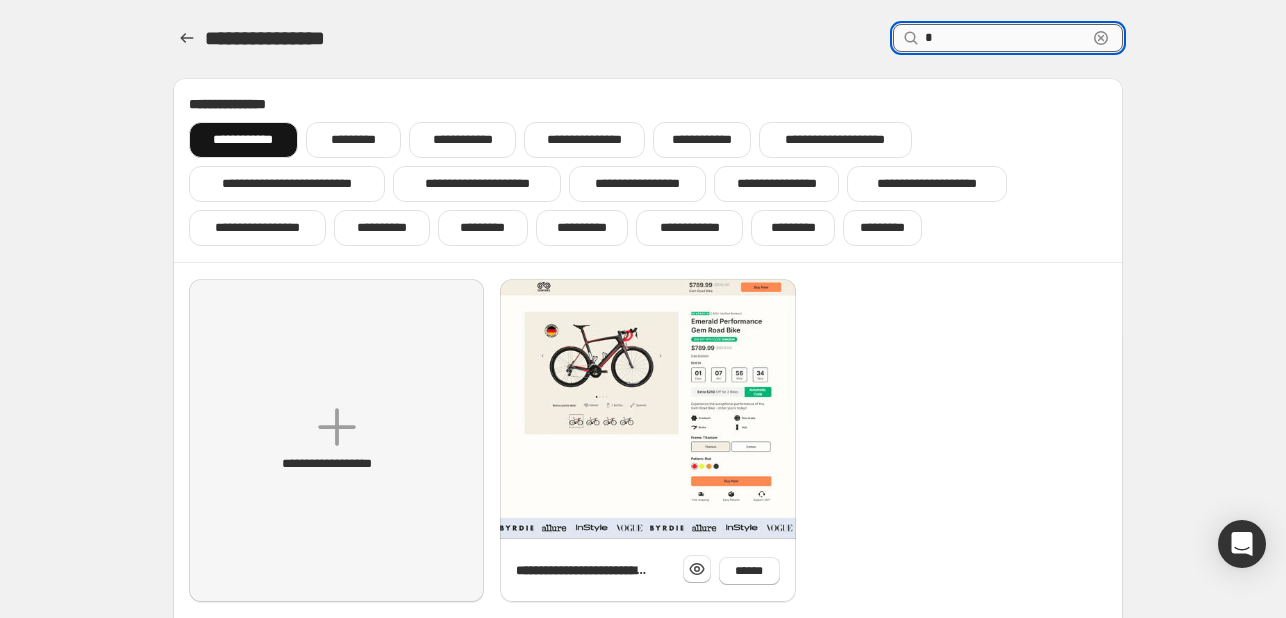 type 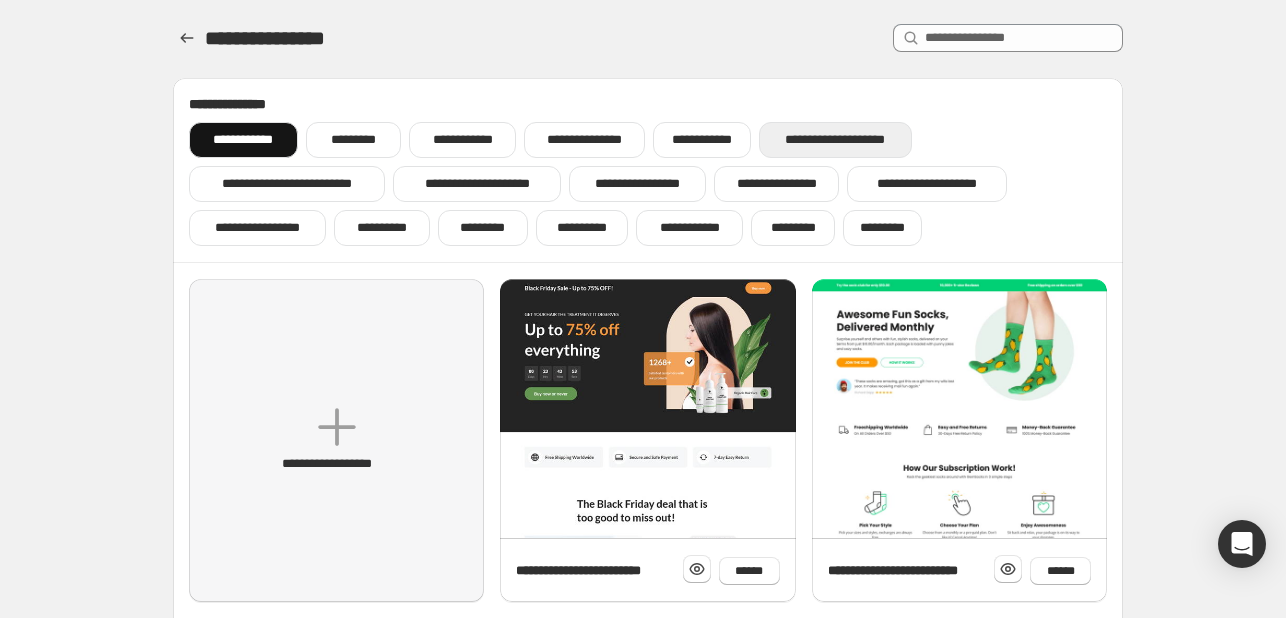 click on "**********" at bounding box center (836, 140) 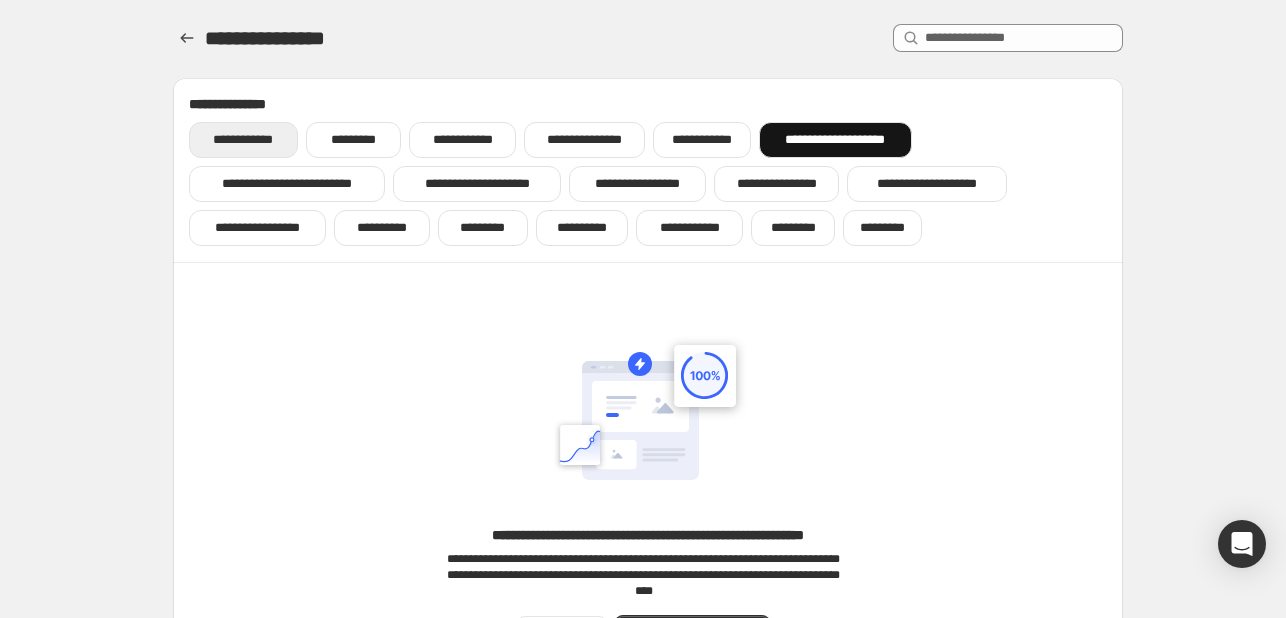 click on "**********" at bounding box center [243, 140] 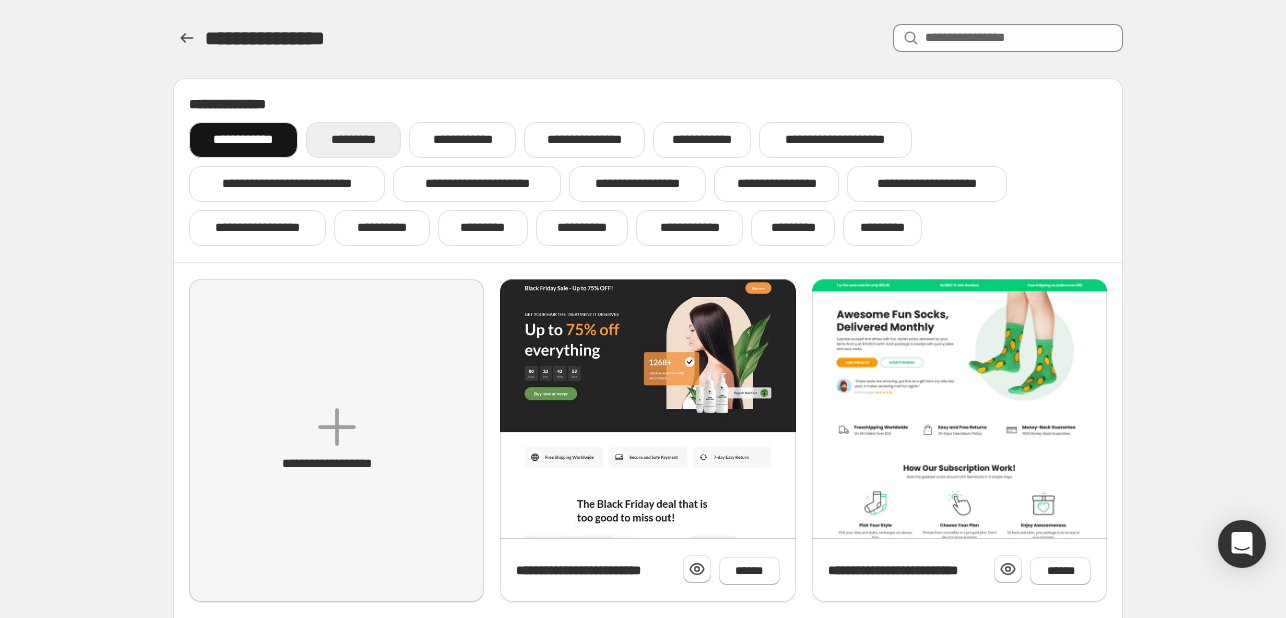 click on "*********" at bounding box center (353, 140) 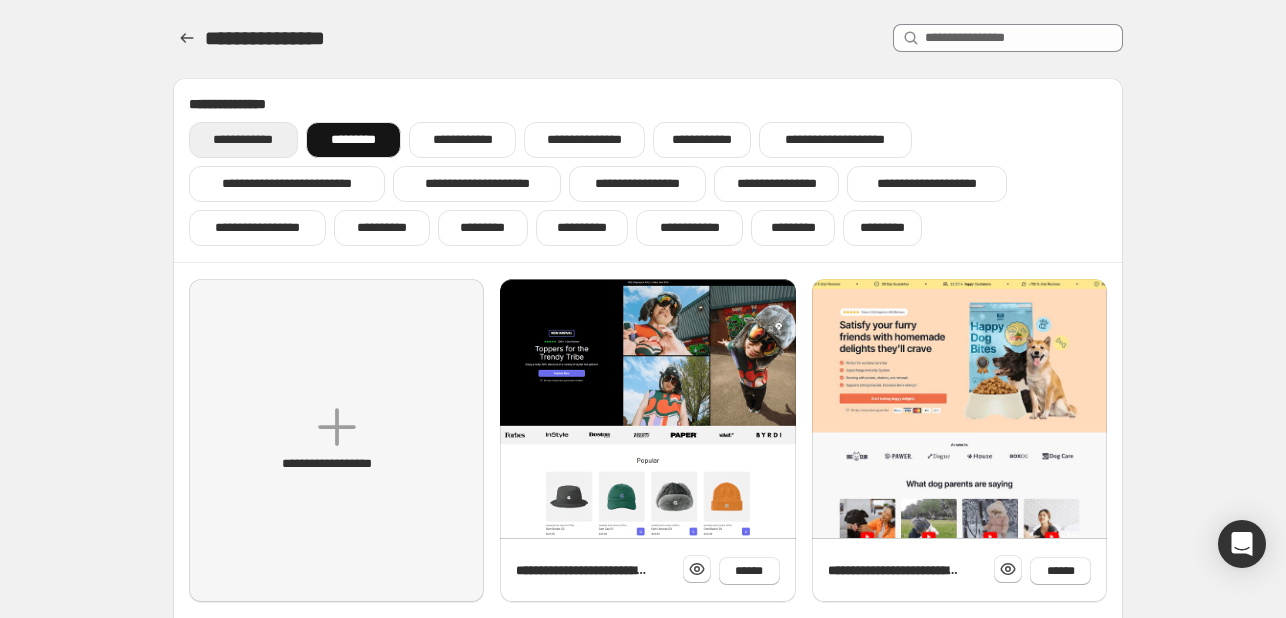 click on "**********" at bounding box center (243, 140) 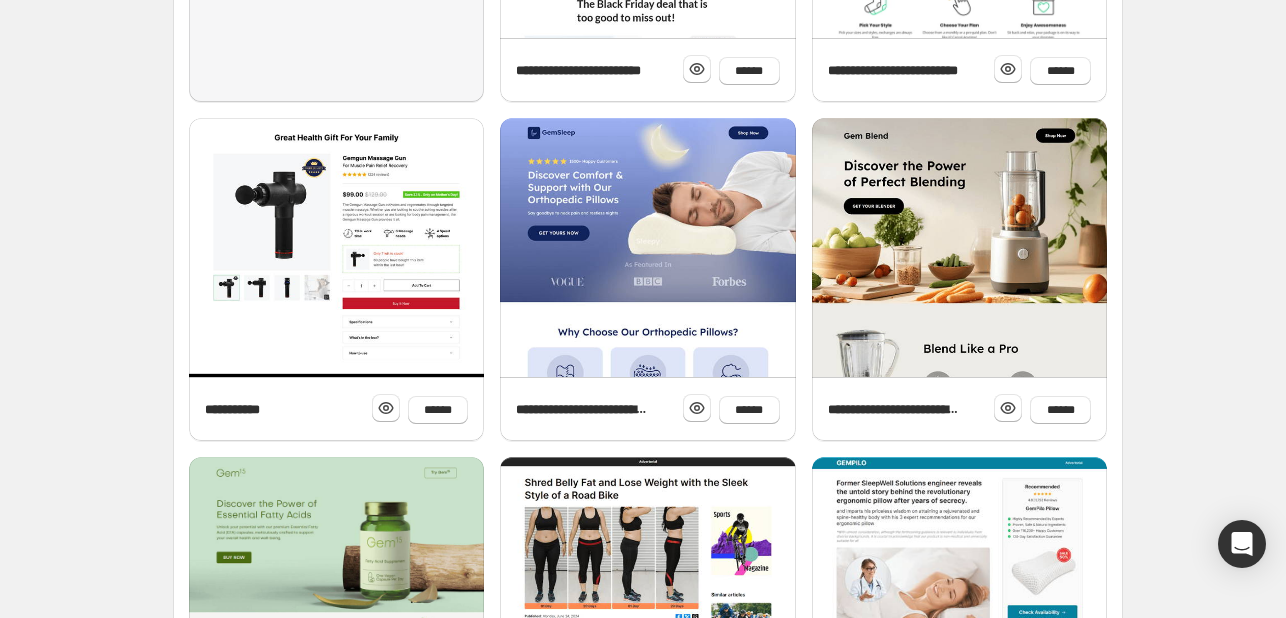scroll, scrollTop: 800, scrollLeft: 0, axis: vertical 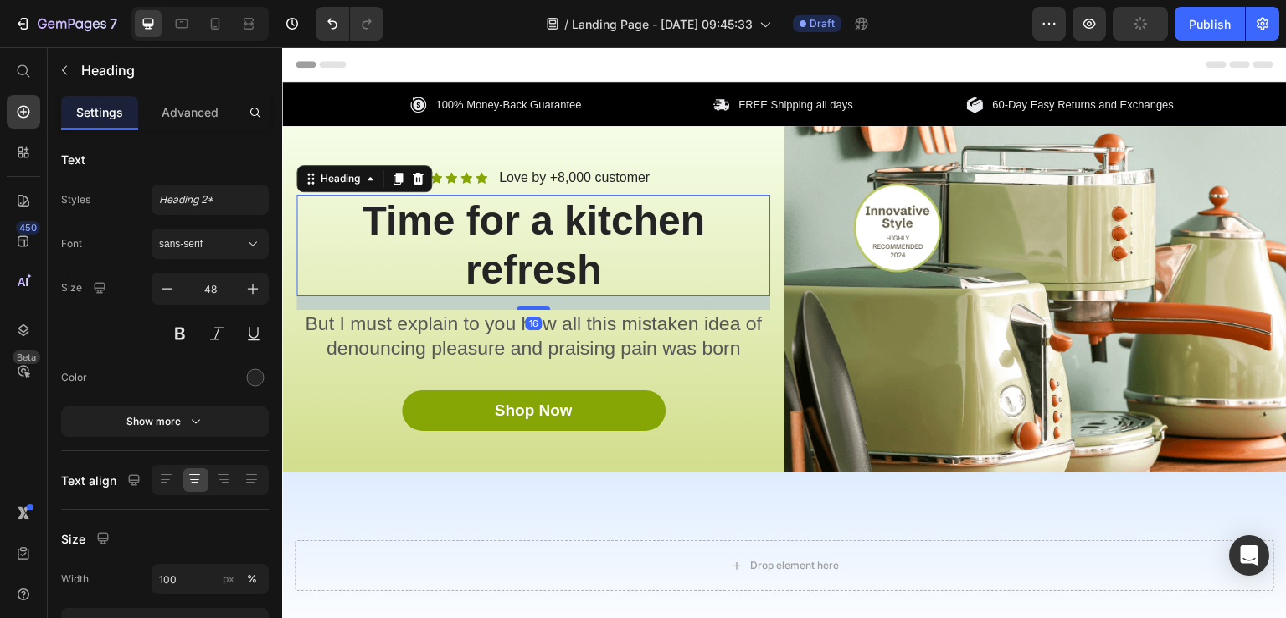 click 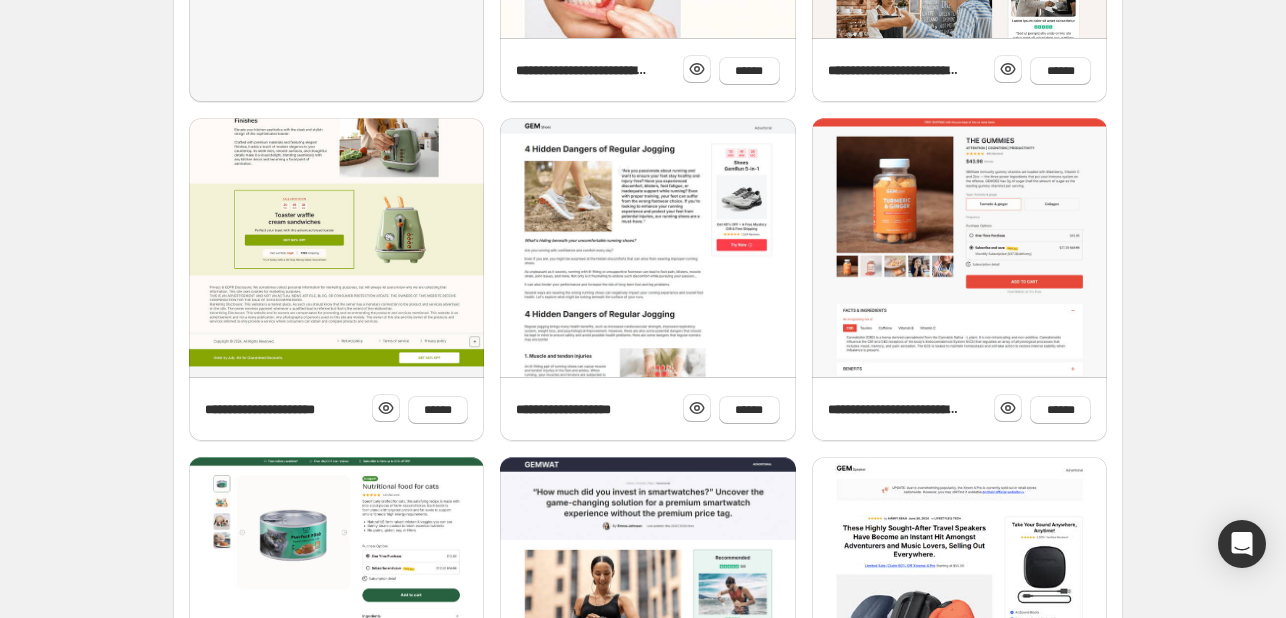 scroll, scrollTop: 822, scrollLeft: 0, axis: vertical 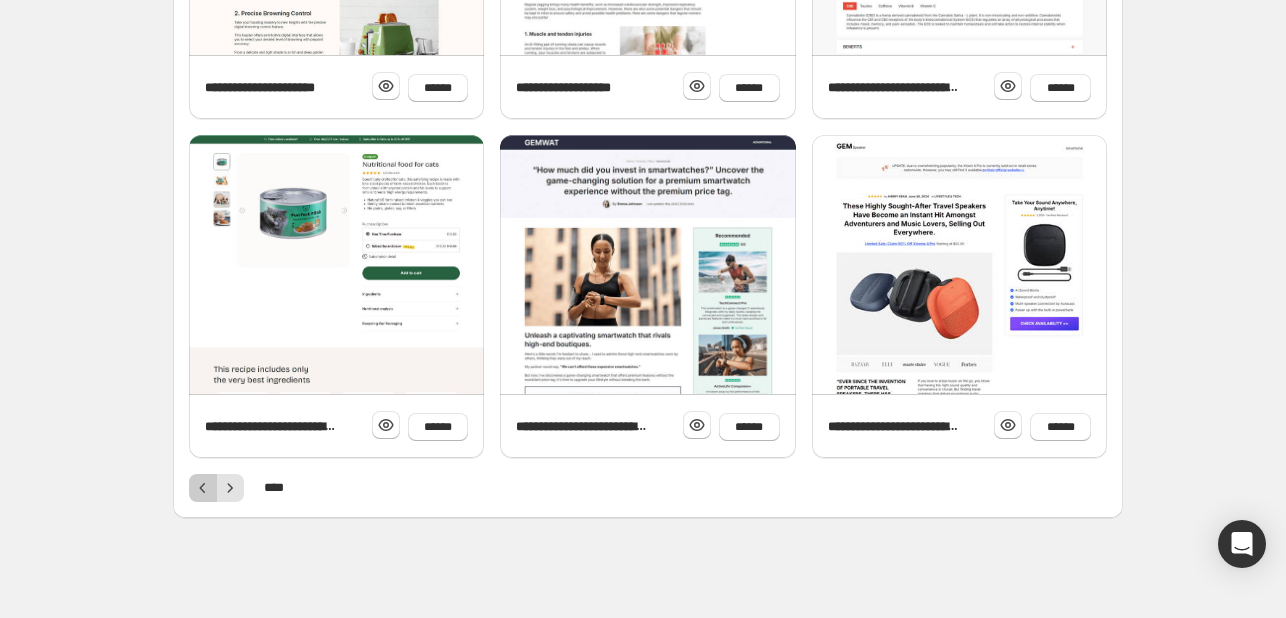 click 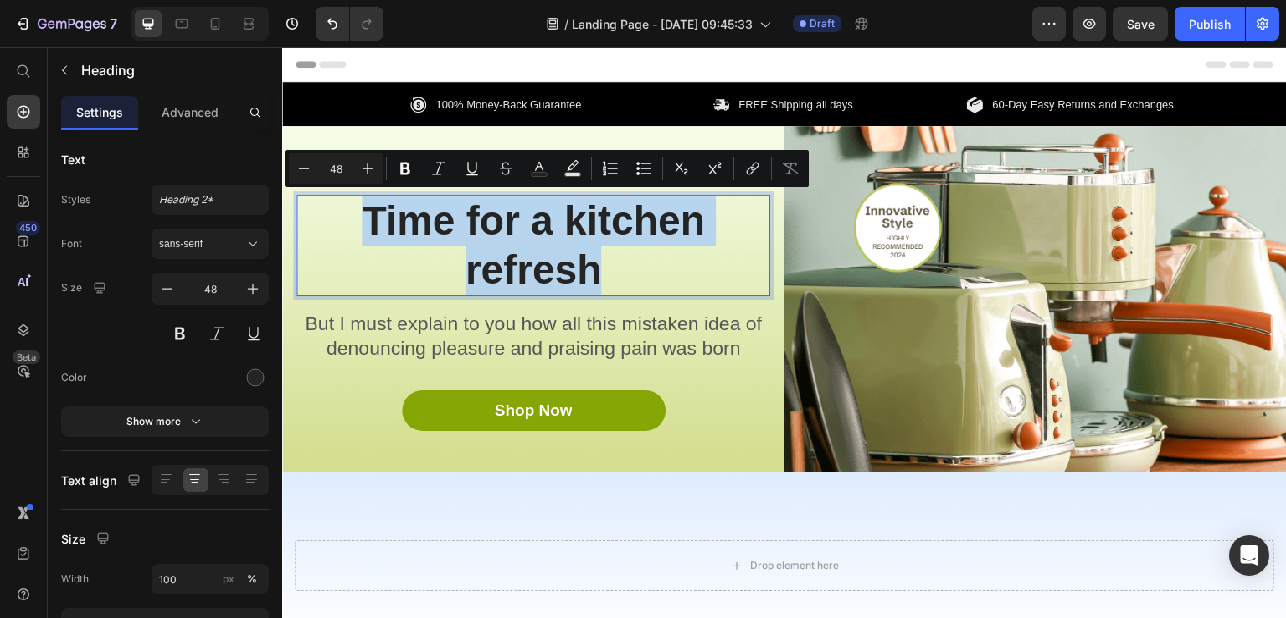 scroll, scrollTop: 0, scrollLeft: 0, axis: both 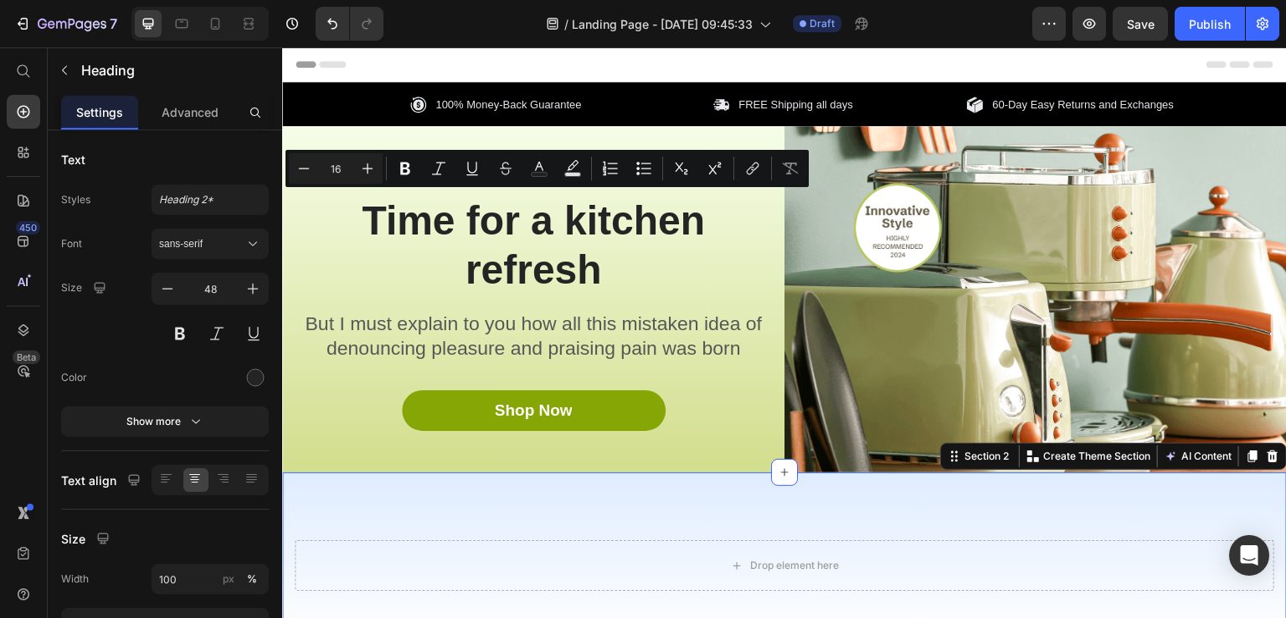 click on "**********" at bounding box center (336, 440) 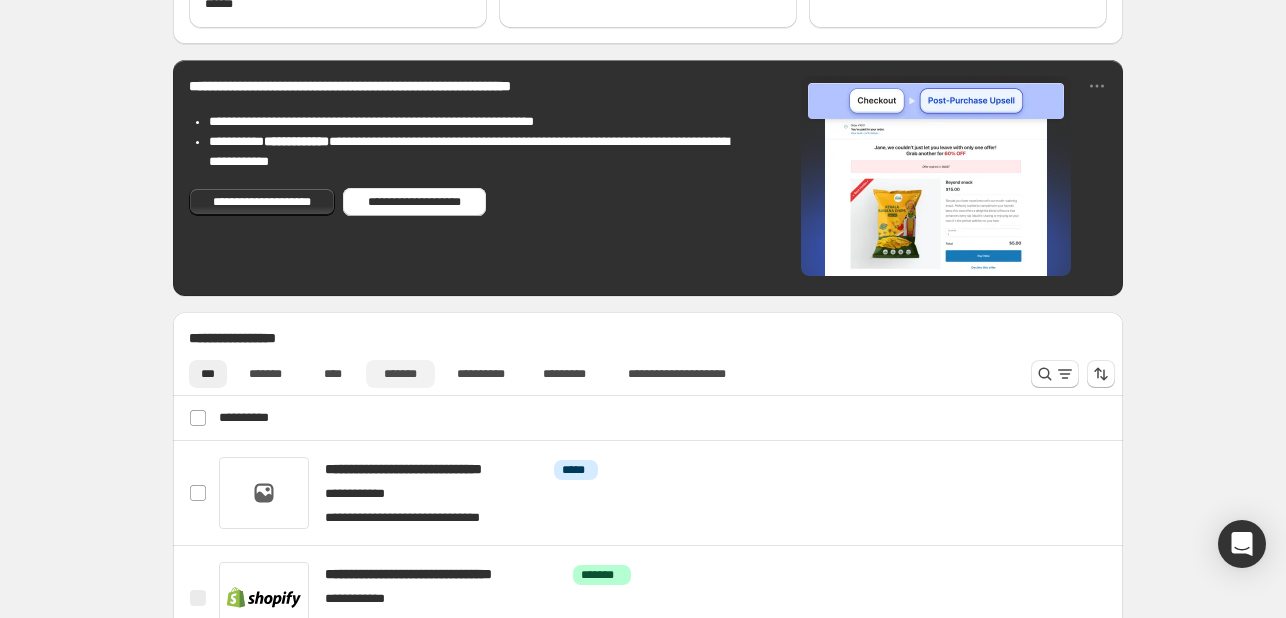 scroll, scrollTop: 600, scrollLeft: 0, axis: vertical 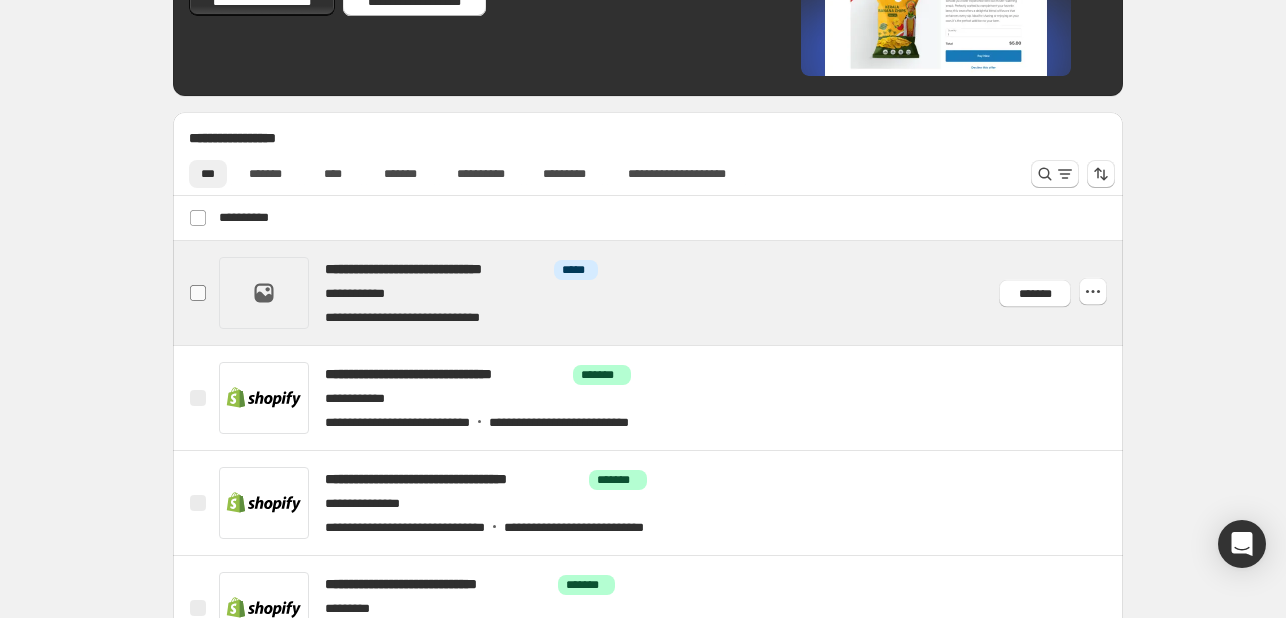 click at bounding box center (198, 293) 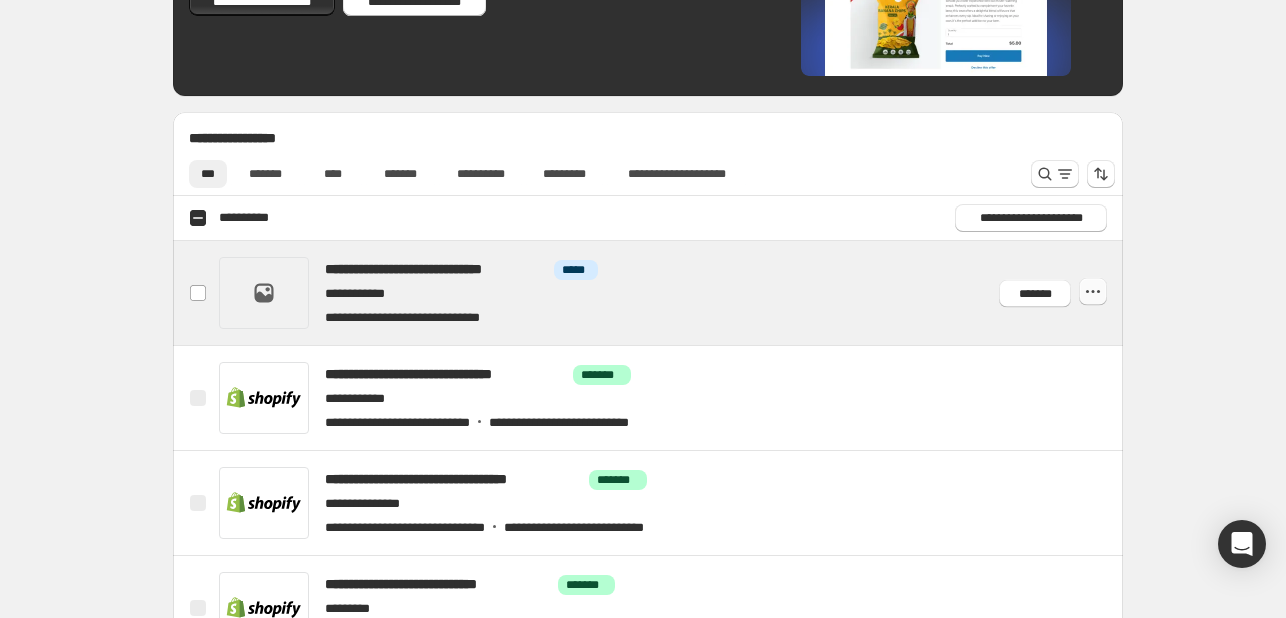 click 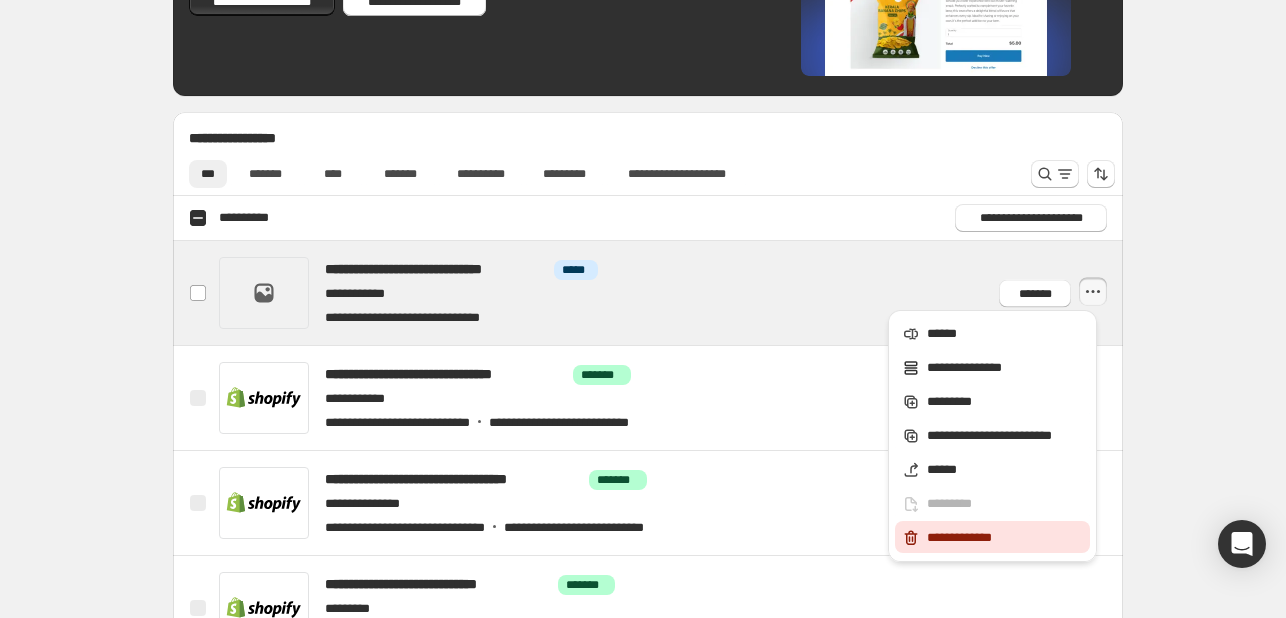 click on "**********" at bounding box center [1005, 538] 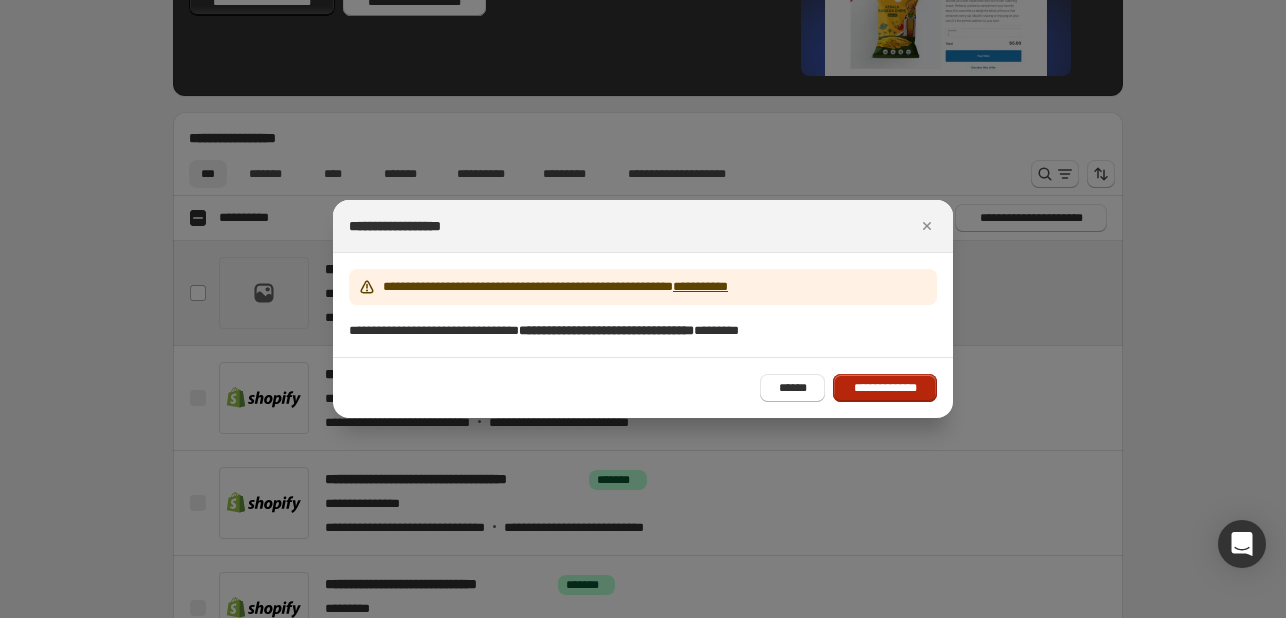 click on "**********" at bounding box center [885, 388] 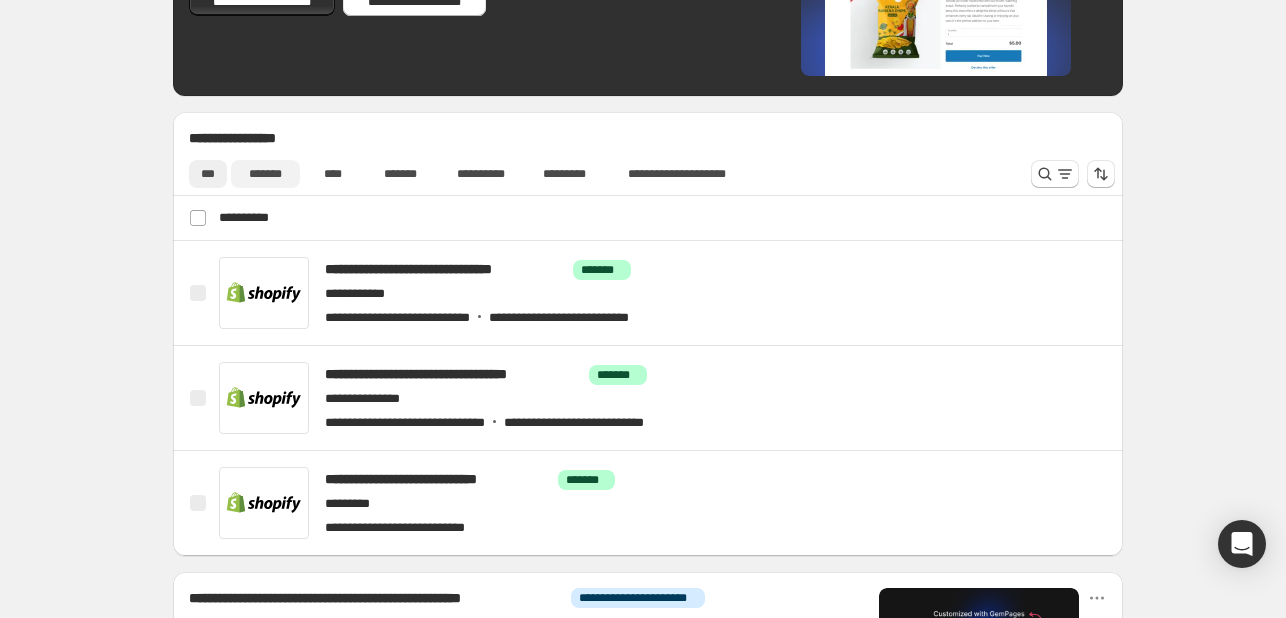 click on "*******" at bounding box center (265, 174) 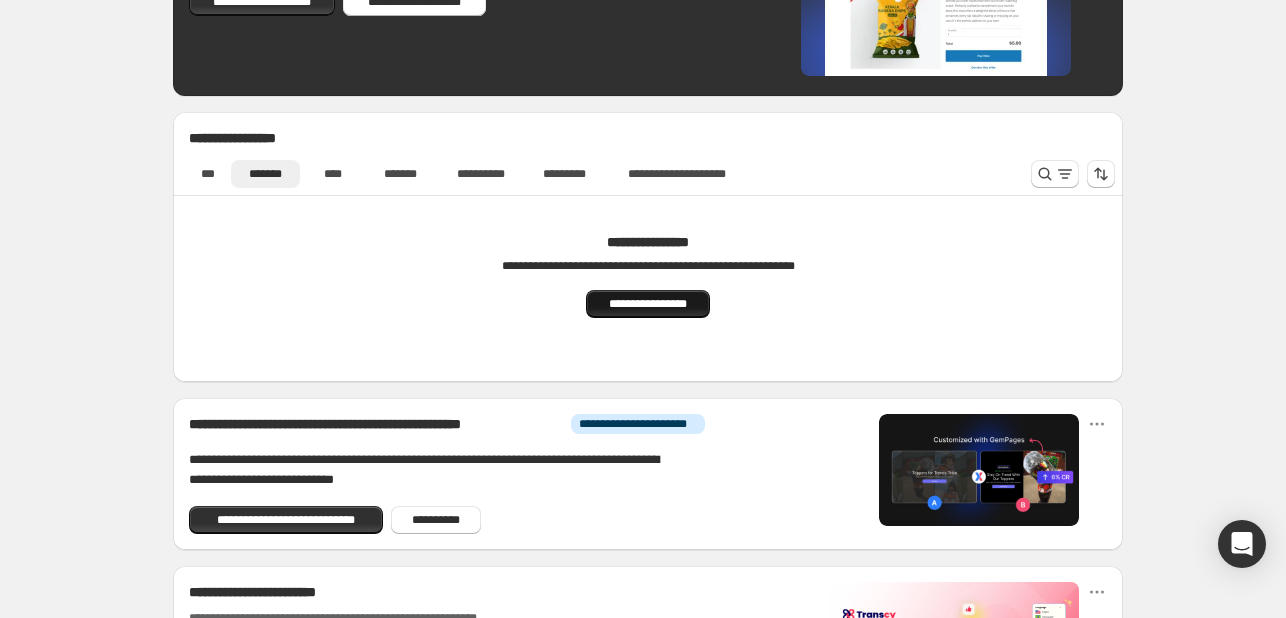click on "**********" at bounding box center (648, 297) 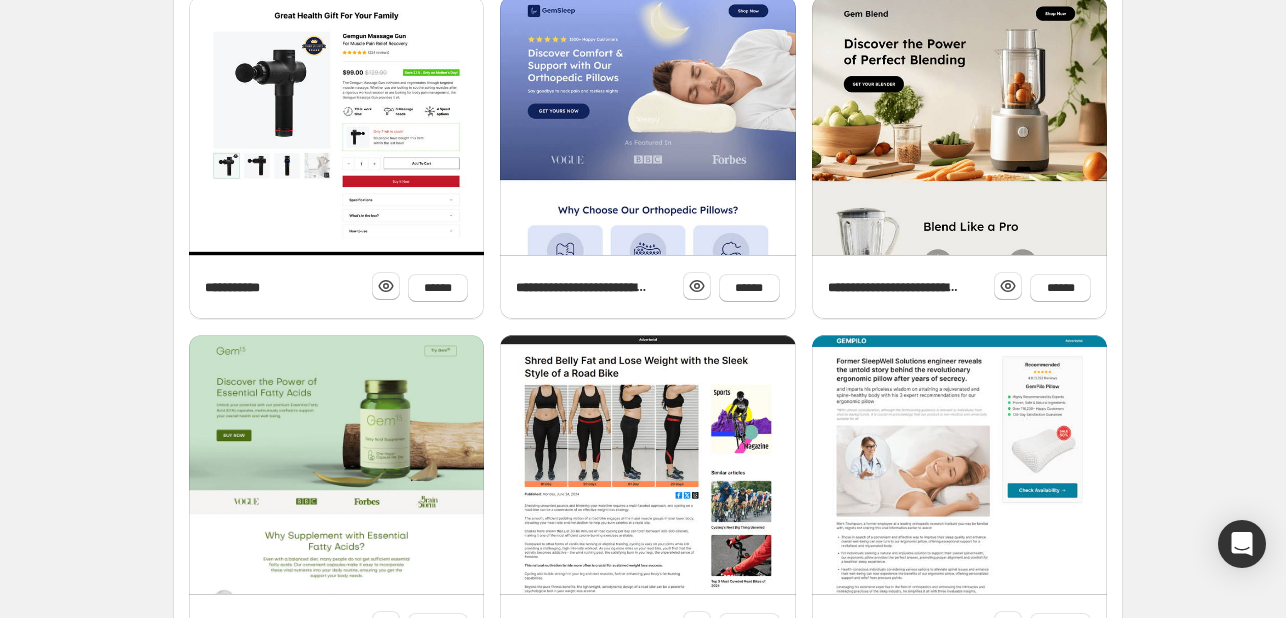 scroll, scrollTop: 822, scrollLeft: 0, axis: vertical 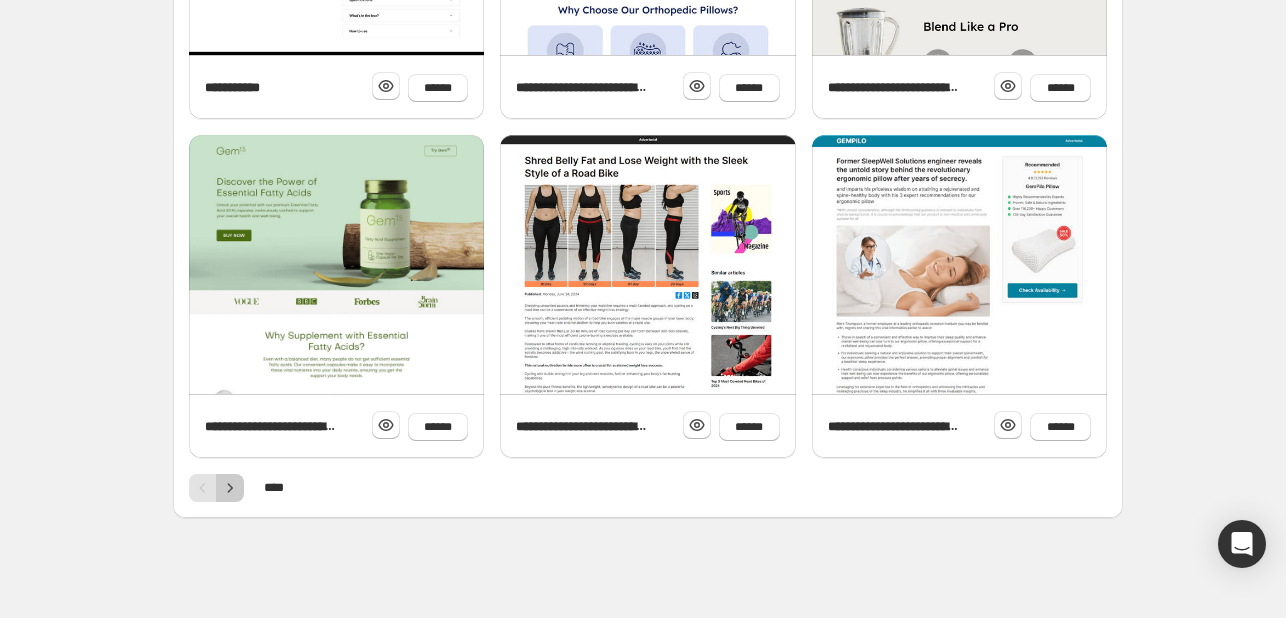 click 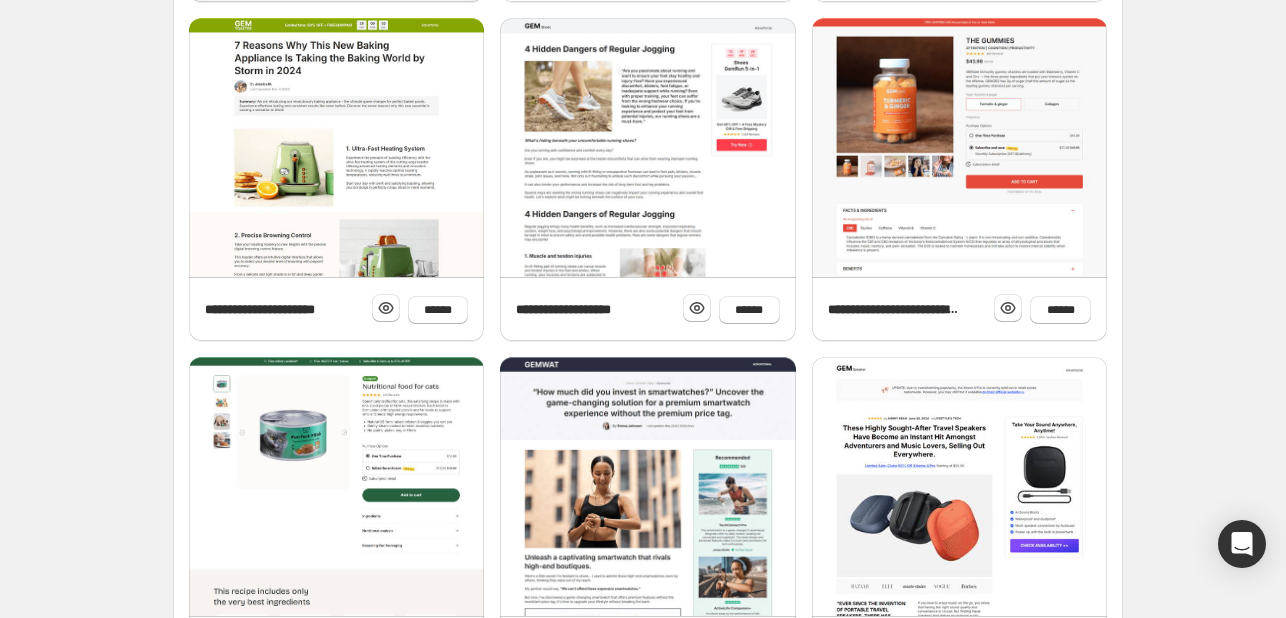 scroll, scrollTop: 822, scrollLeft: 0, axis: vertical 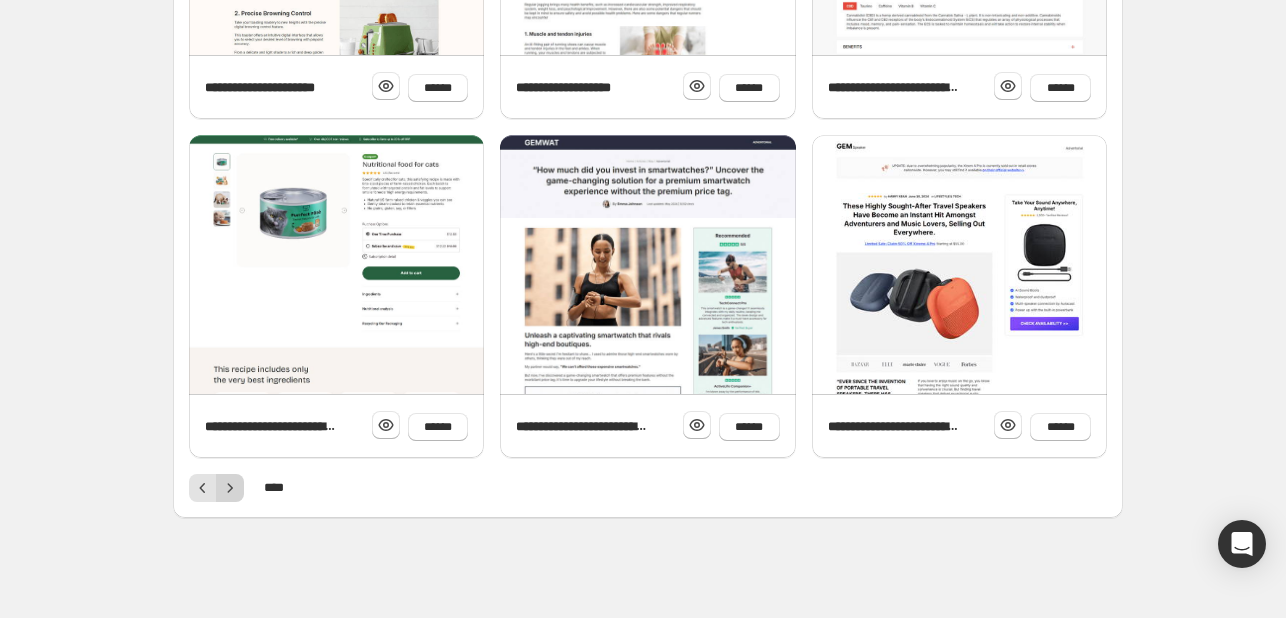 click 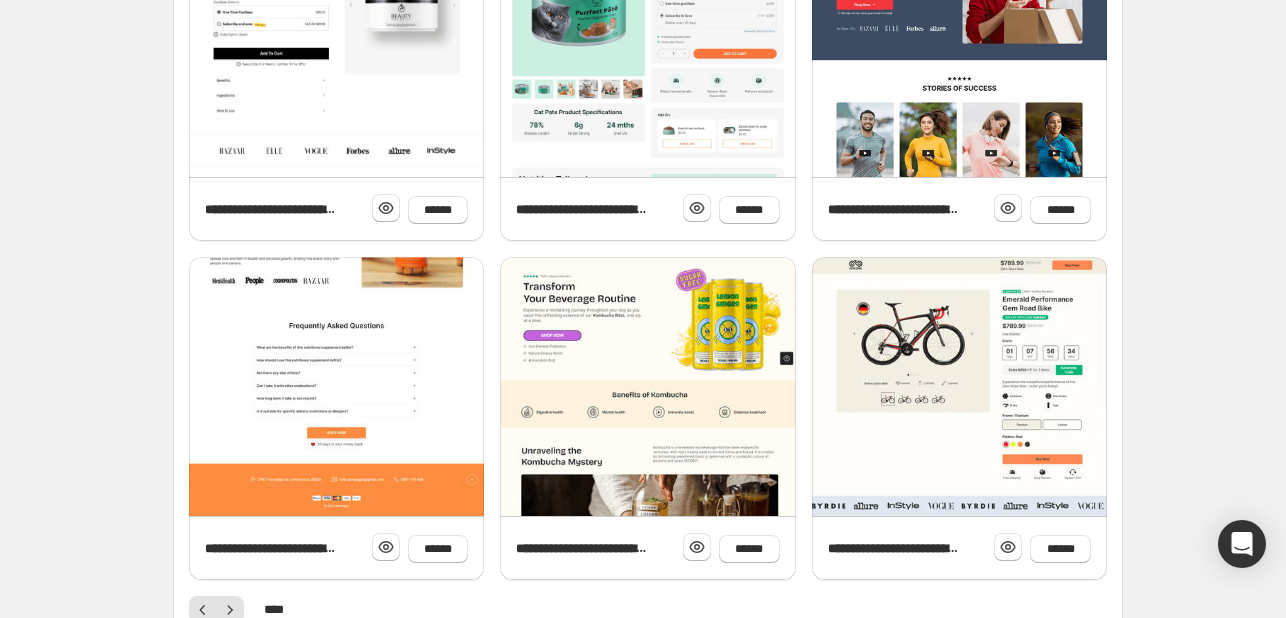 scroll, scrollTop: 822, scrollLeft: 0, axis: vertical 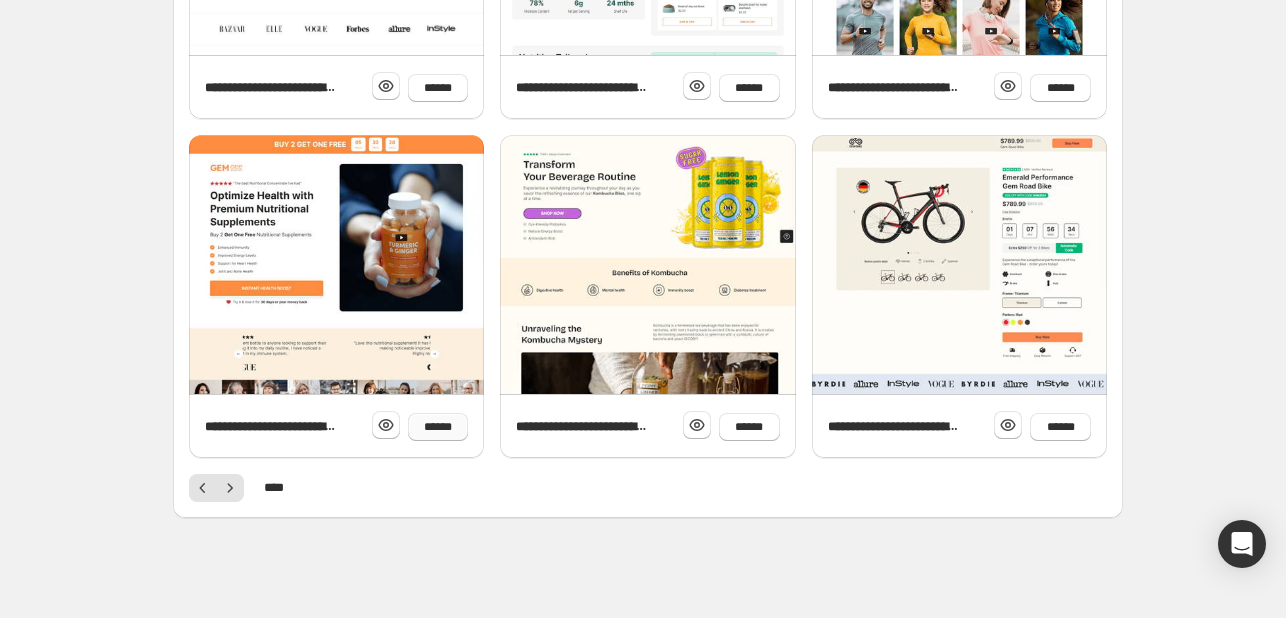 click on "******" at bounding box center (438, 427) 